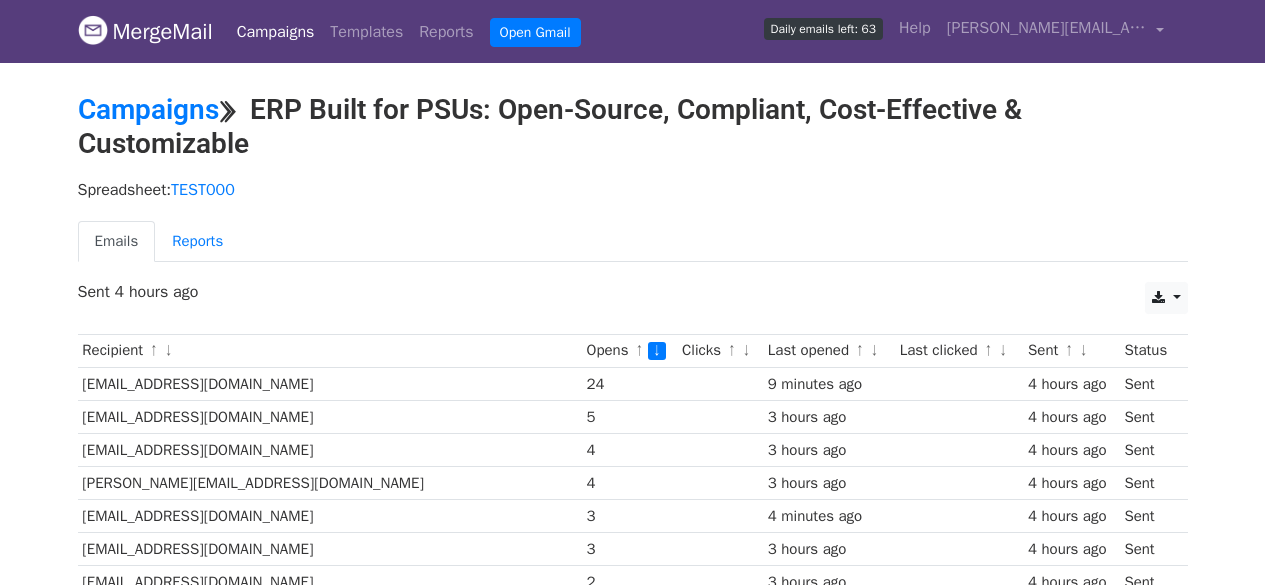 scroll, scrollTop: 0, scrollLeft: 0, axis: both 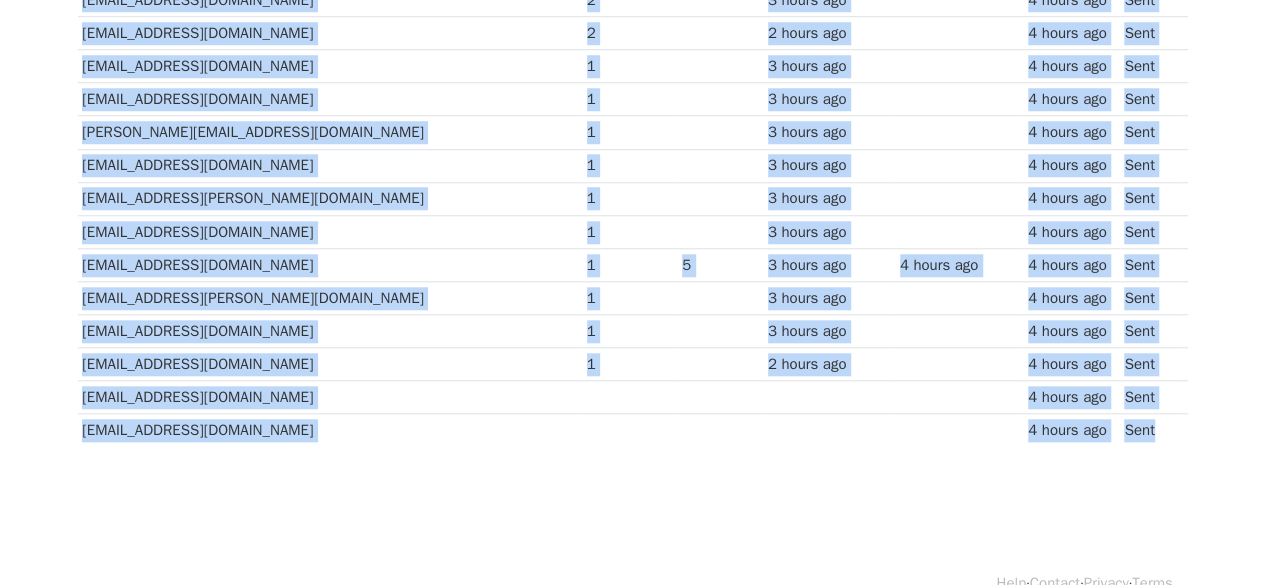 drag, startPoint x: 68, startPoint y: 111, endPoint x: 312, endPoint y: 415, distance: 389.8102 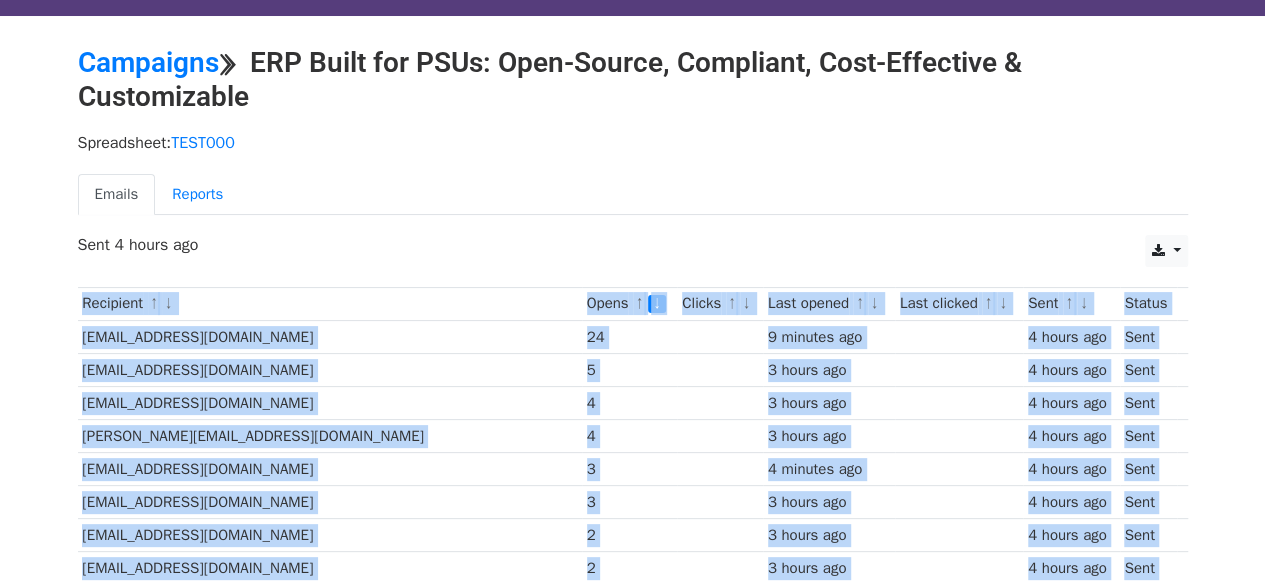 scroll, scrollTop: 0, scrollLeft: 0, axis: both 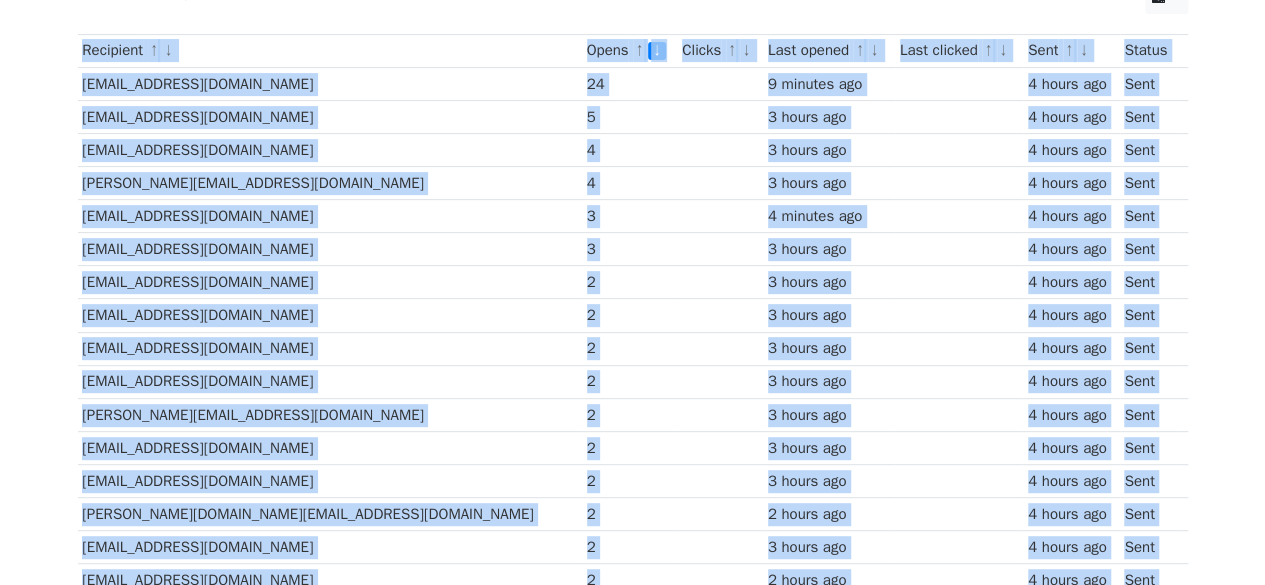 click on "2" at bounding box center [630, 348] 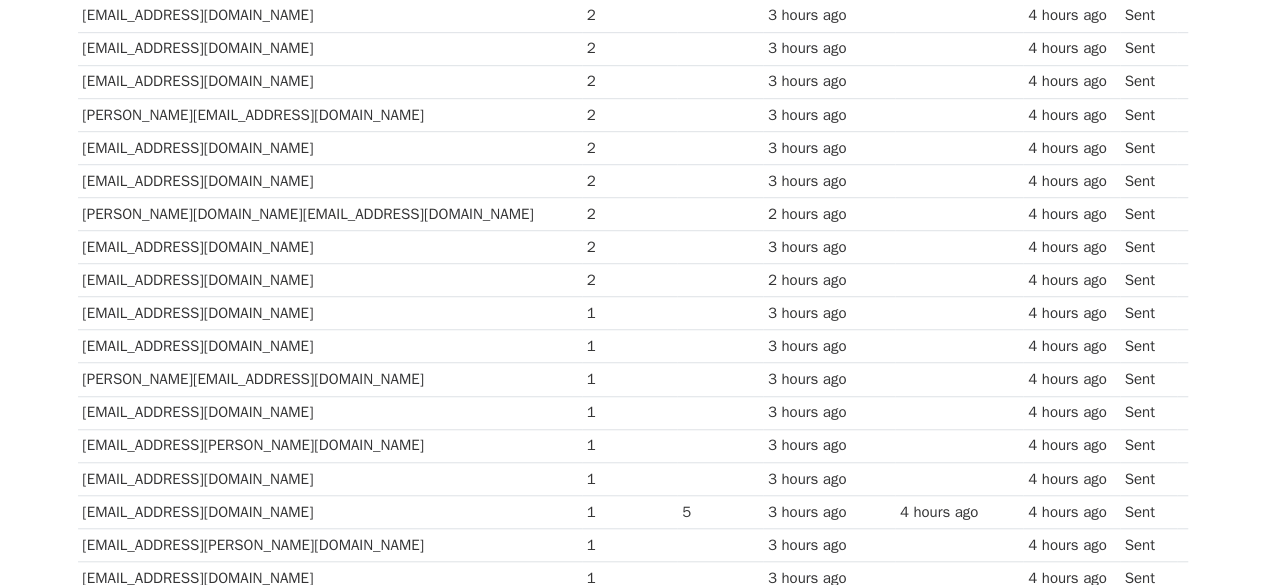 scroll, scrollTop: 0, scrollLeft: 0, axis: both 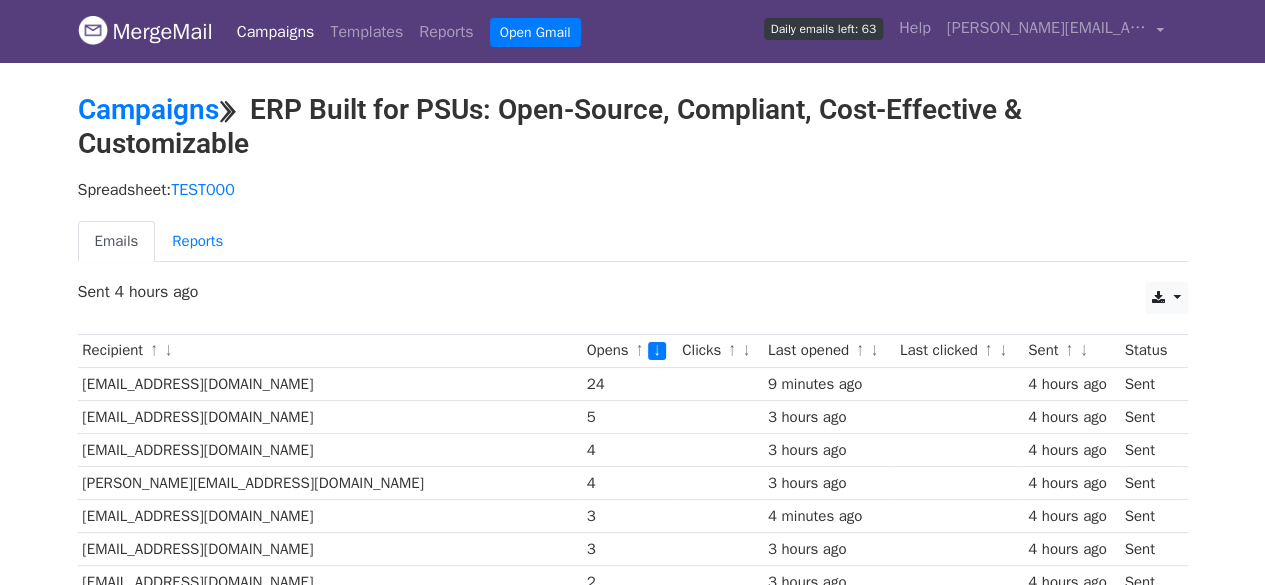 click on "Emails
Reports" at bounding box center (633, 241) 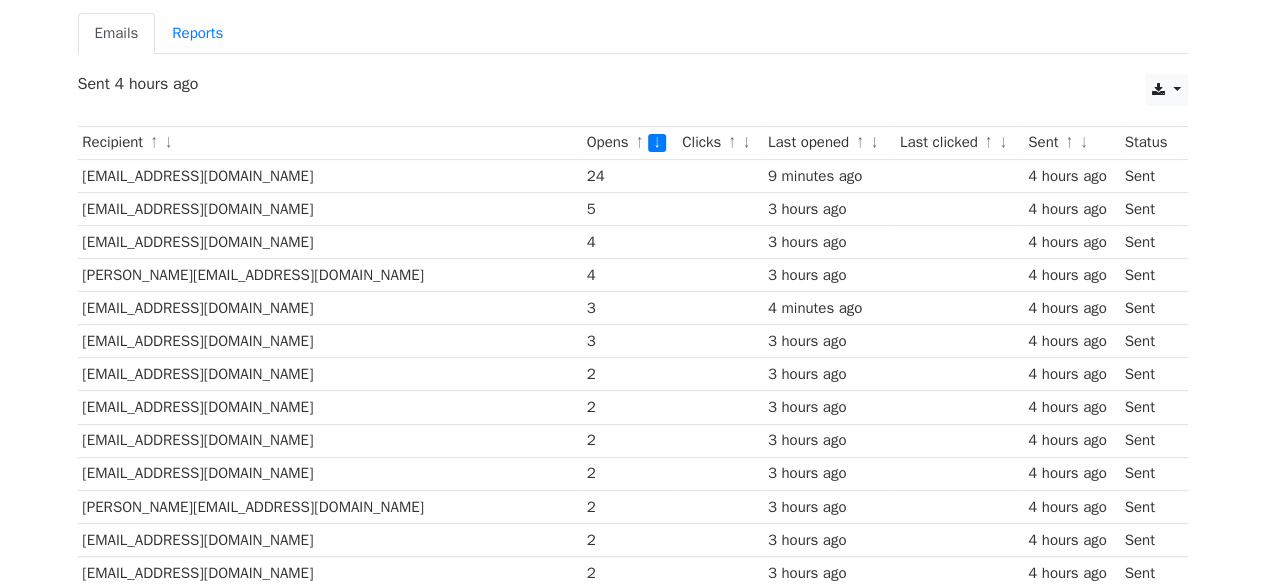 scroll, scrollTop: 0, scrollLeft: 0, axis: both 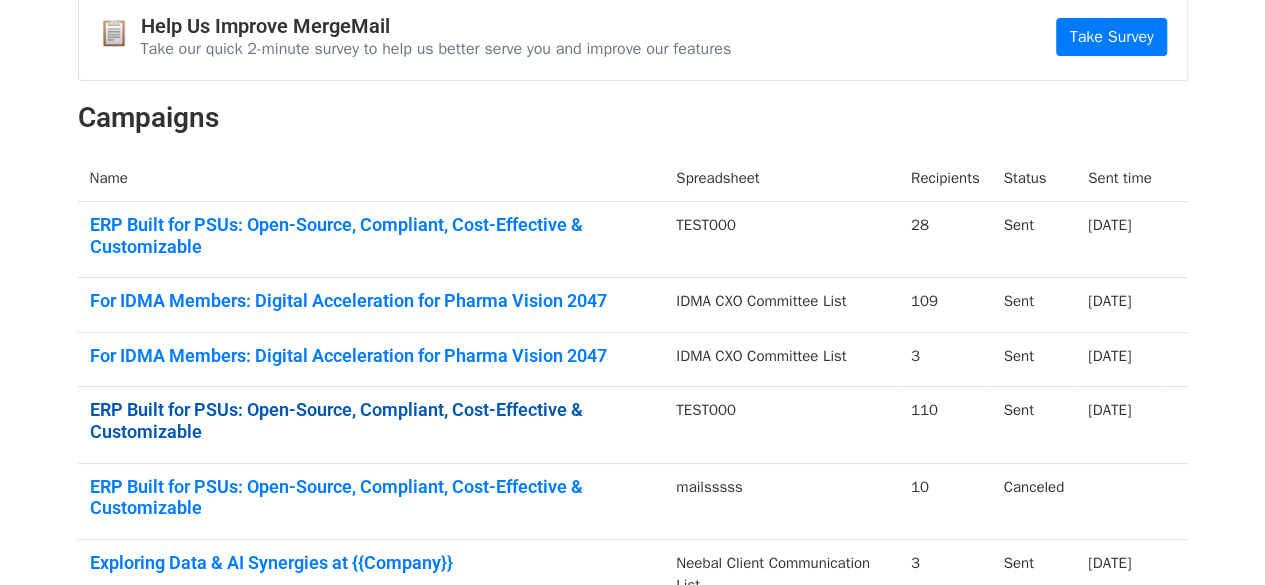 click on "ERP Built for PSUs: Open-Source, Compliant, Cost-Effective & Customizable" at bounding box center (371, 420) 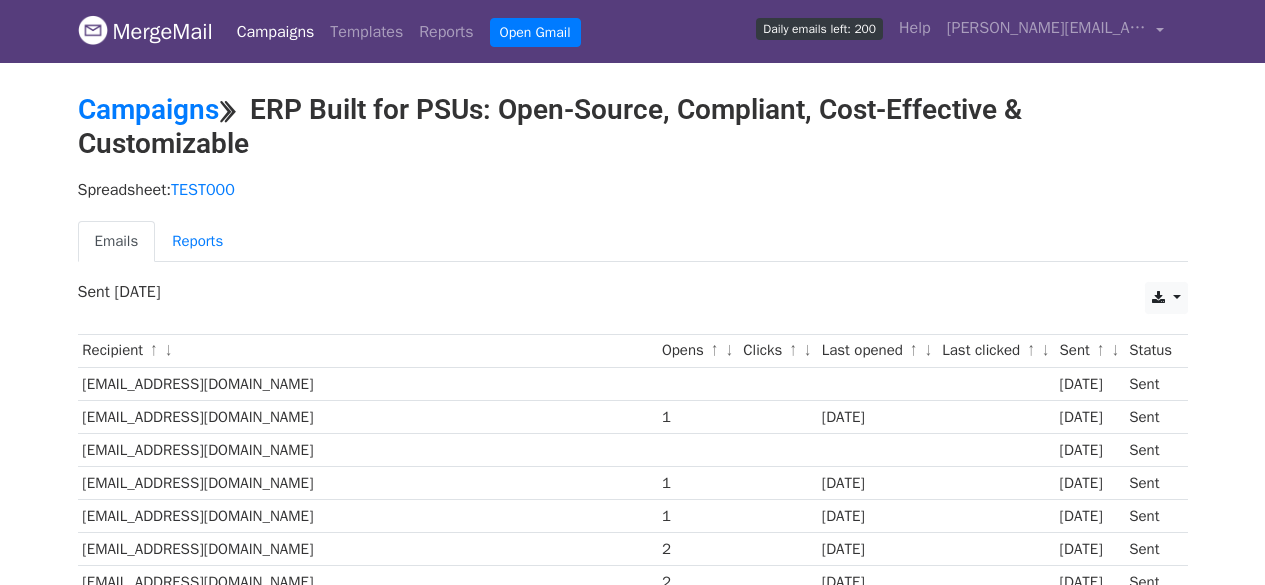scroll, scrollTop: 0, scrollLeft: 0, axis: both 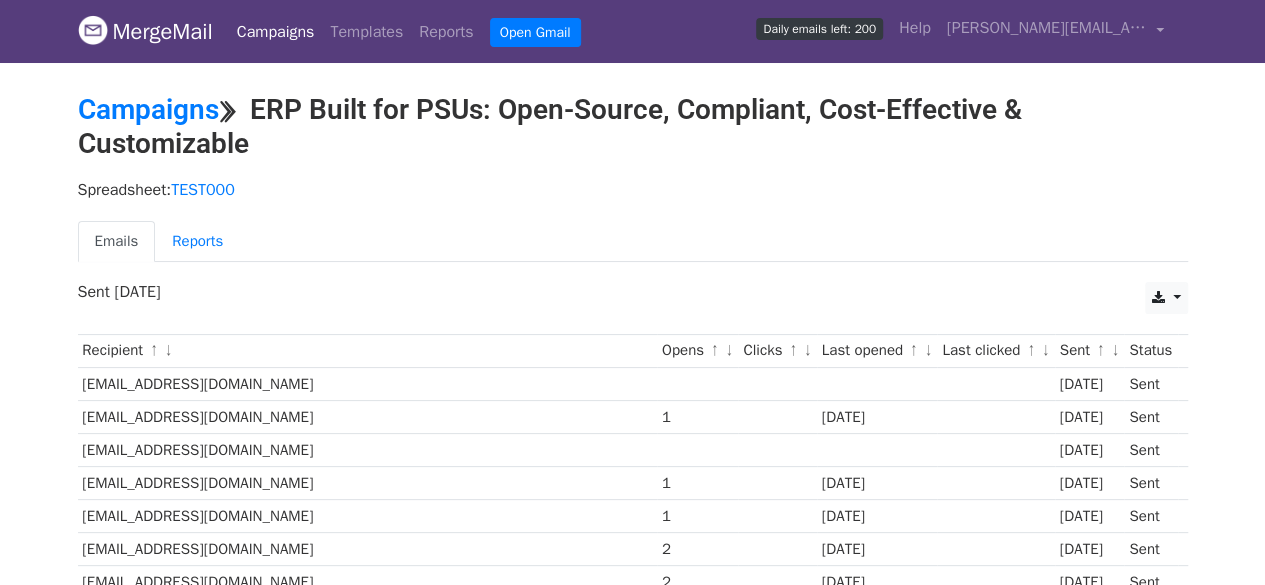 click on "↑" at bounding box center (714, 351) 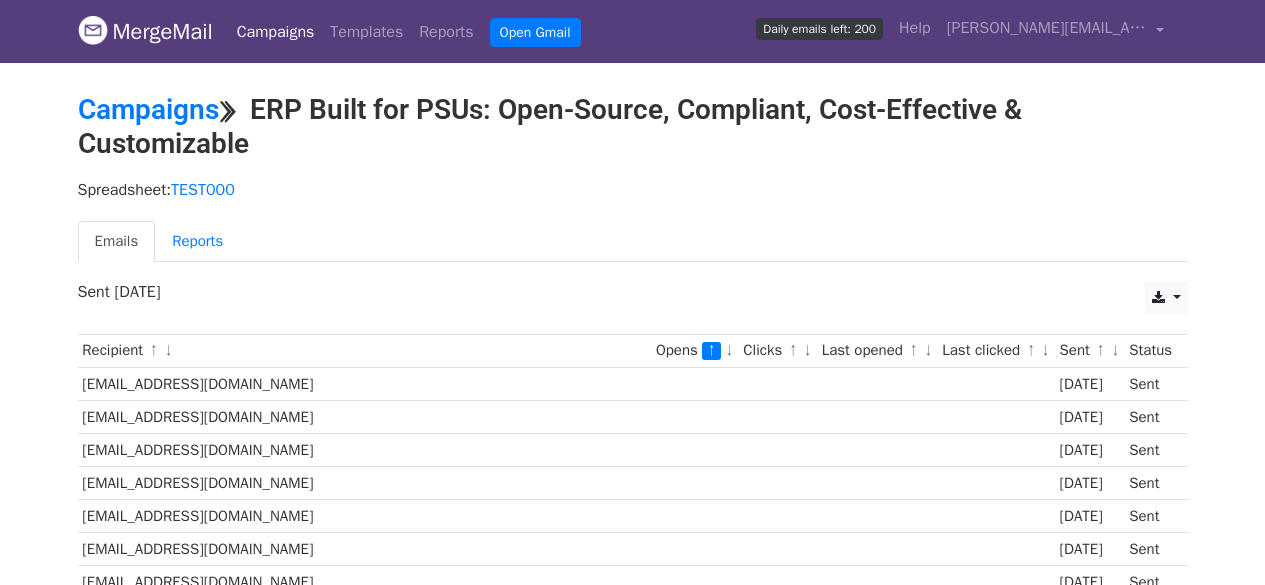 scroll, scrollTop: 0, scrollLeft: 0, axis: both 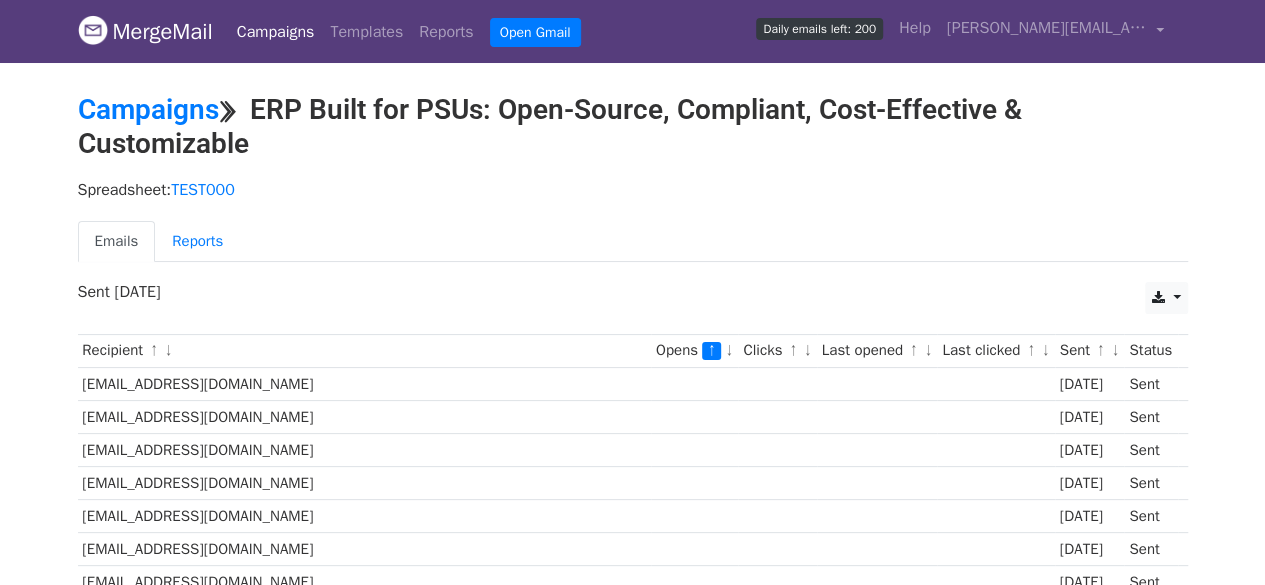 click on "↓" at bounding box center (729, 351) 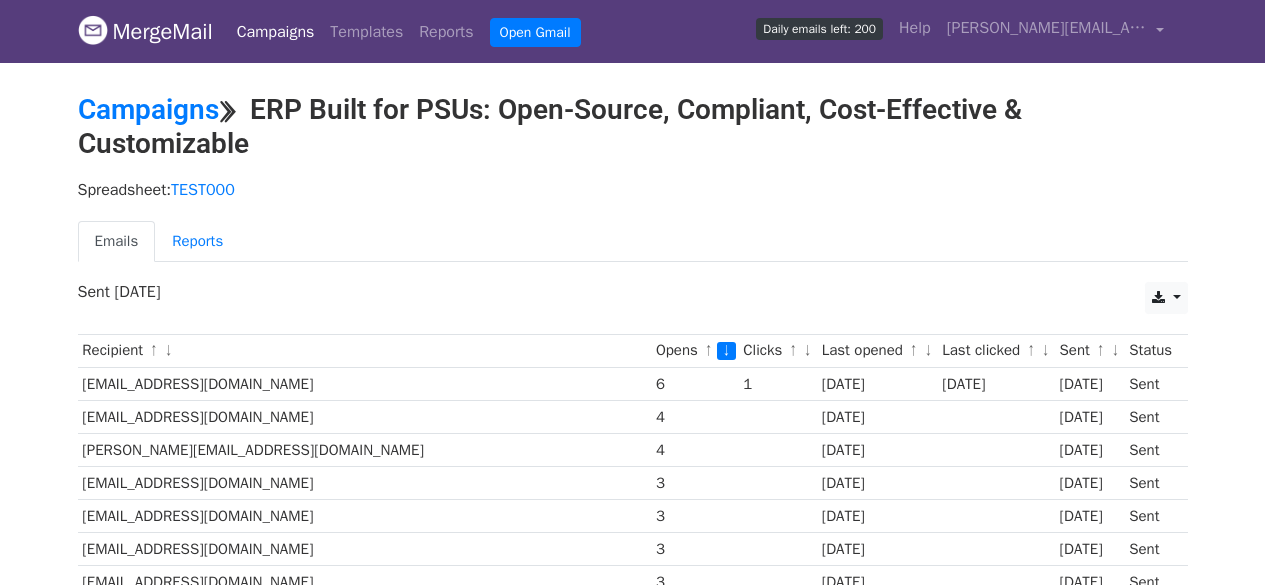 scroll, scrollTop: 0, scrollLeft: 0, axis: both 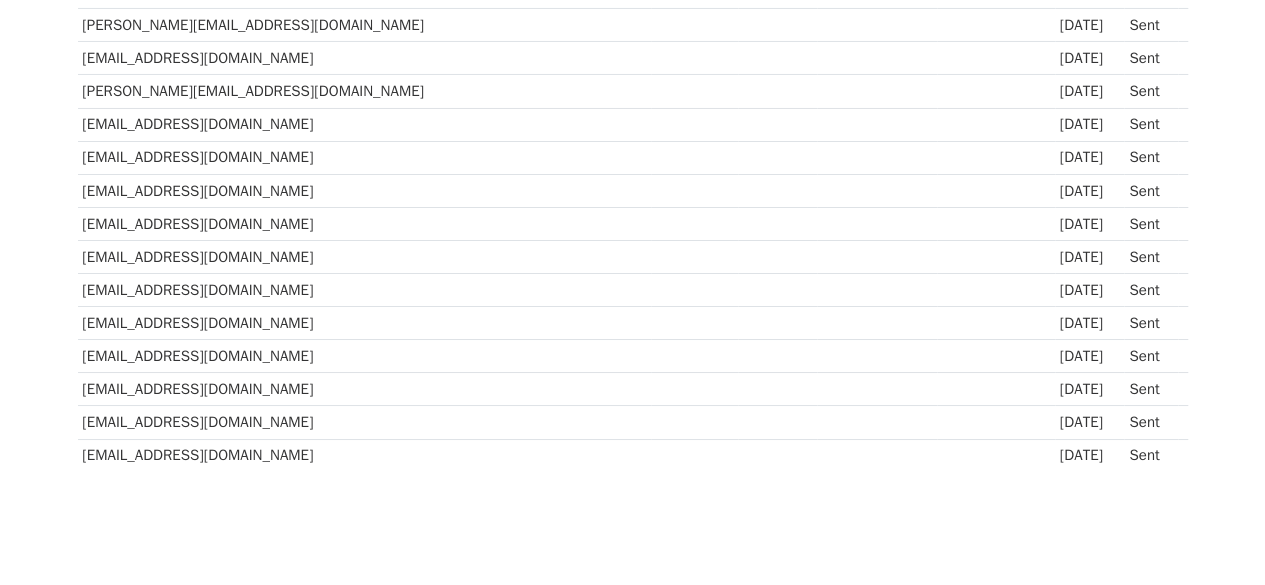 drag, startPoint x: 39, startPoint y: 245, endPoint x: 863, endPoint y: 424, distance: 843.21826 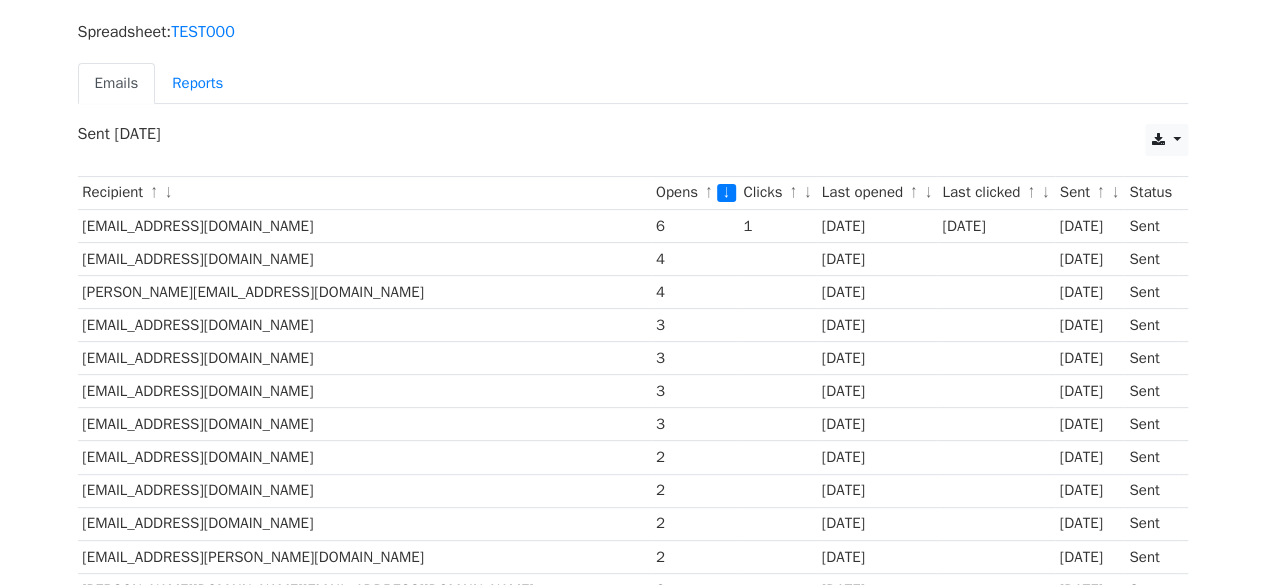 scroll, scrollTop: 0, scrollLeft: 0, axis: both 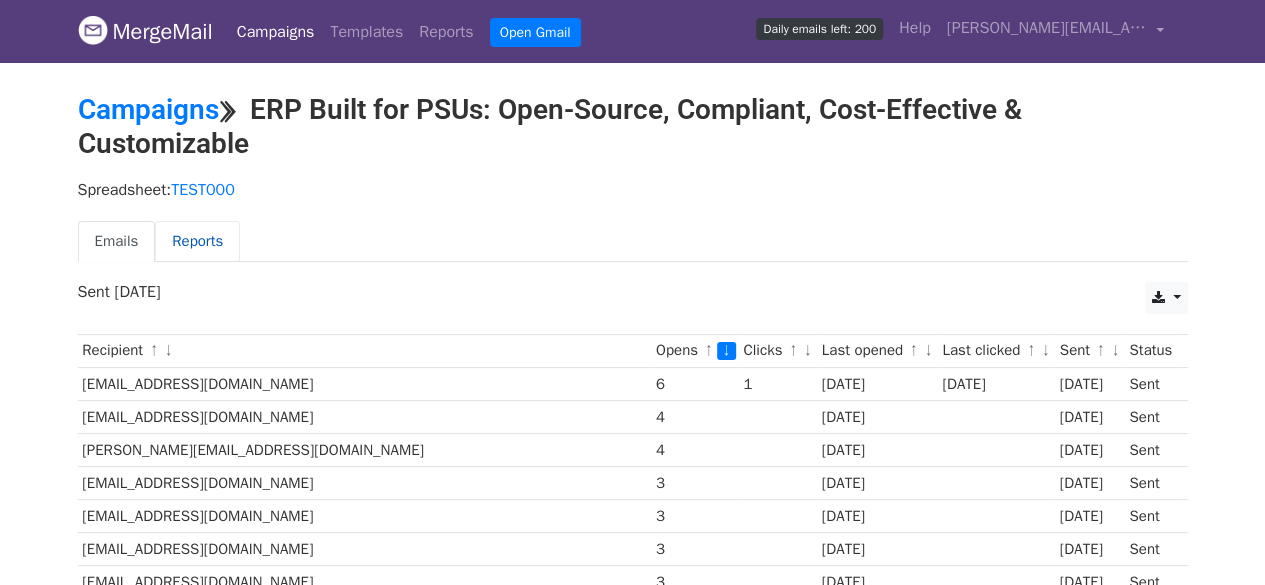 click on "Reports" at bounding box center [197, 241] 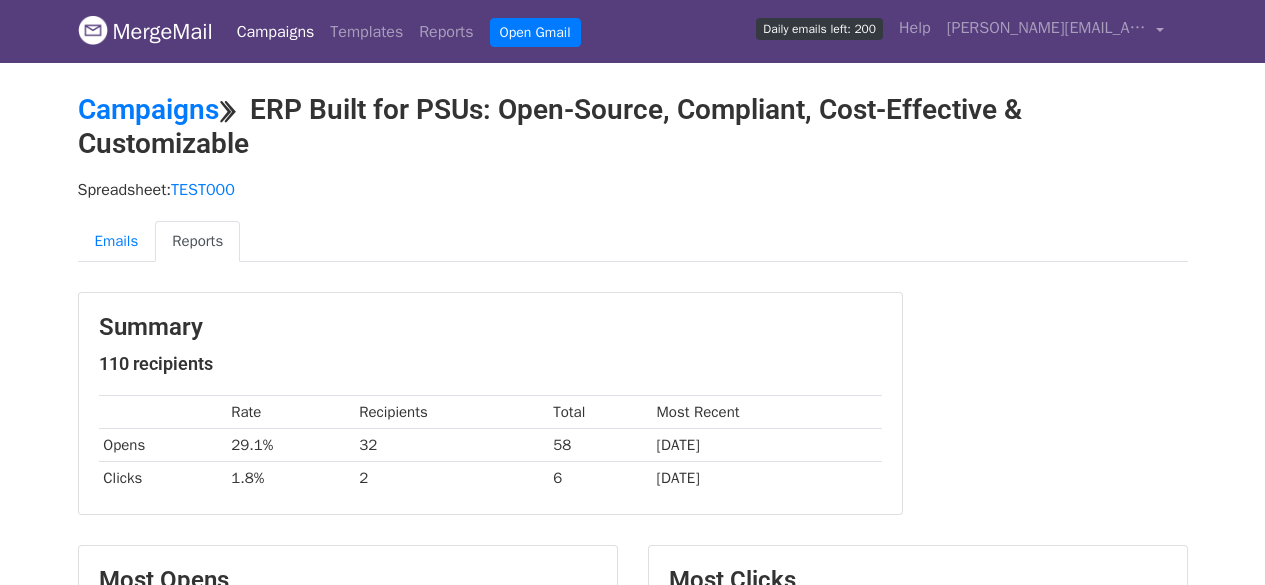 scroll, scrollTop: 0, scrollLeft: 0, axis: both 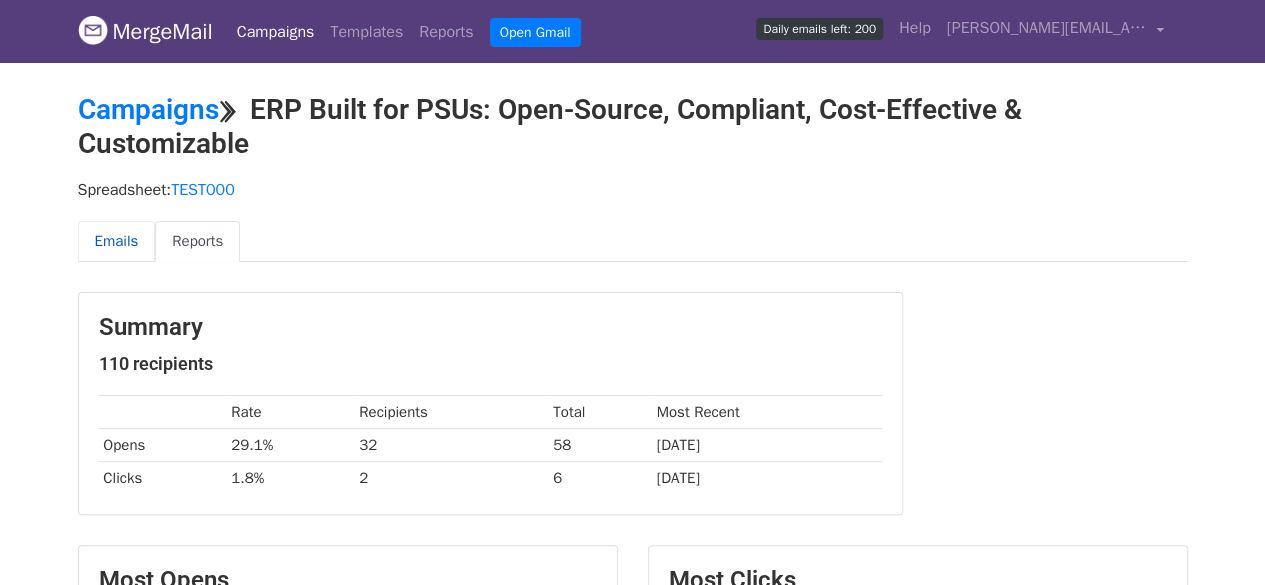 click on "Emails" at bounding box center [117, 241] 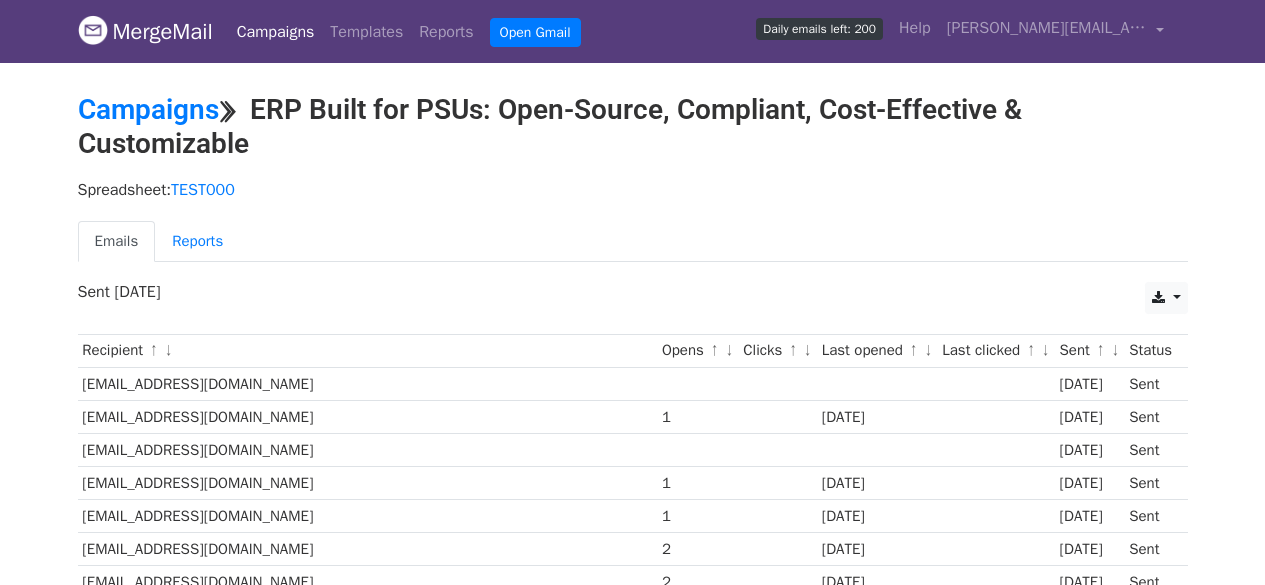 scroll, scrollTop: 0, scrollLeft: 0, axis: both 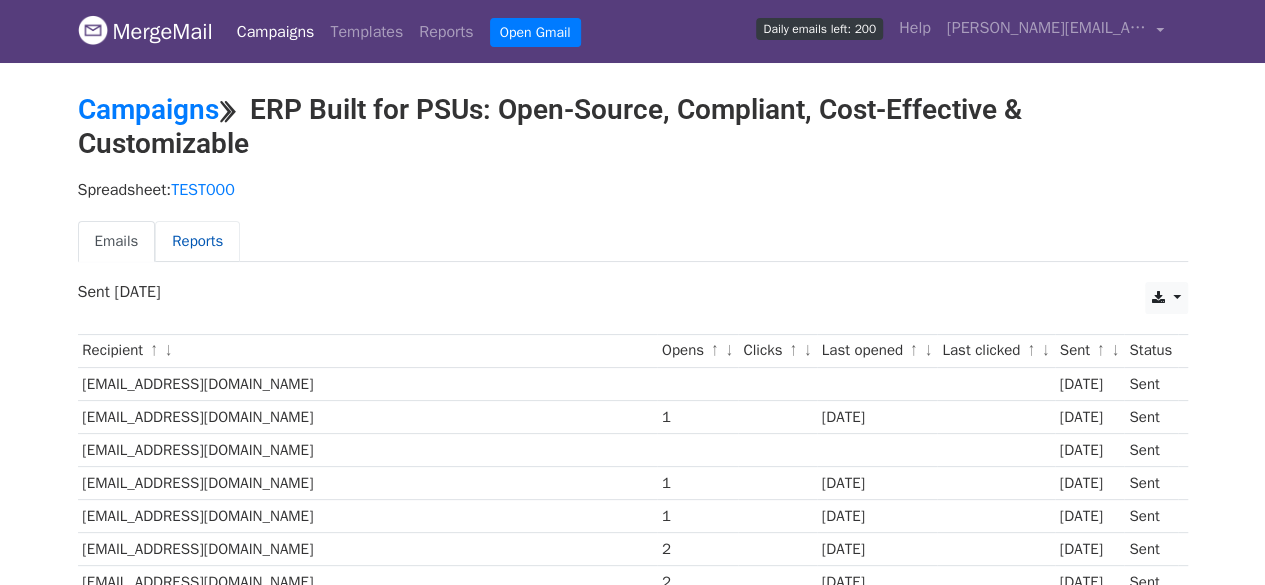 click on "Reports" at bounding box center (197, 241) 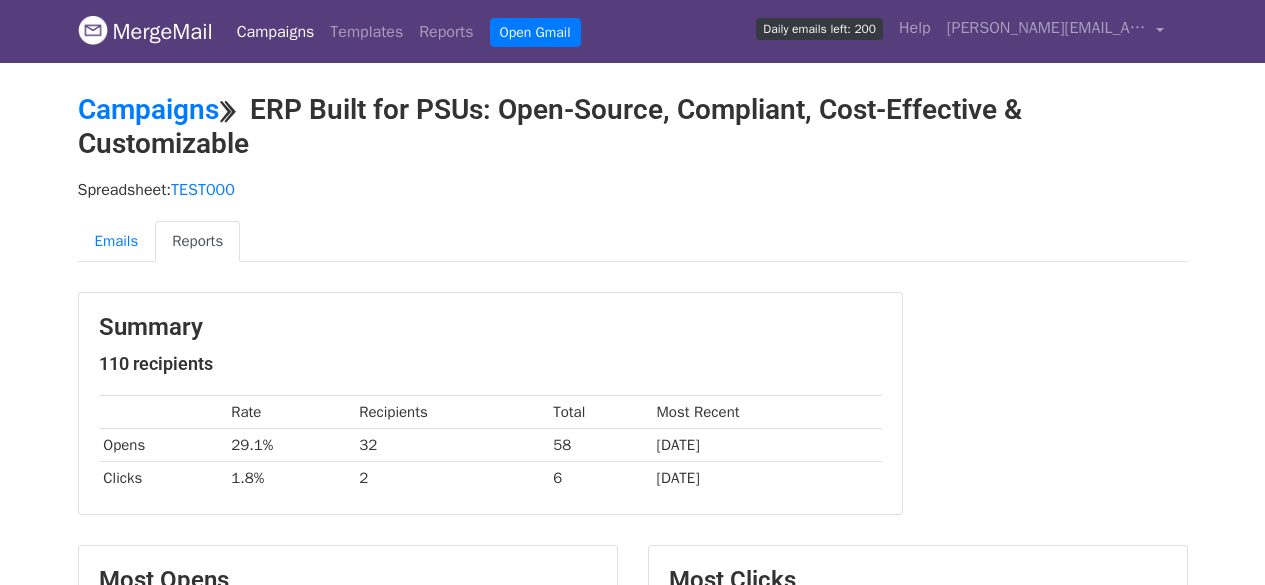 scroll, scrollTop: 0, scrollLeft: 0, axis: both 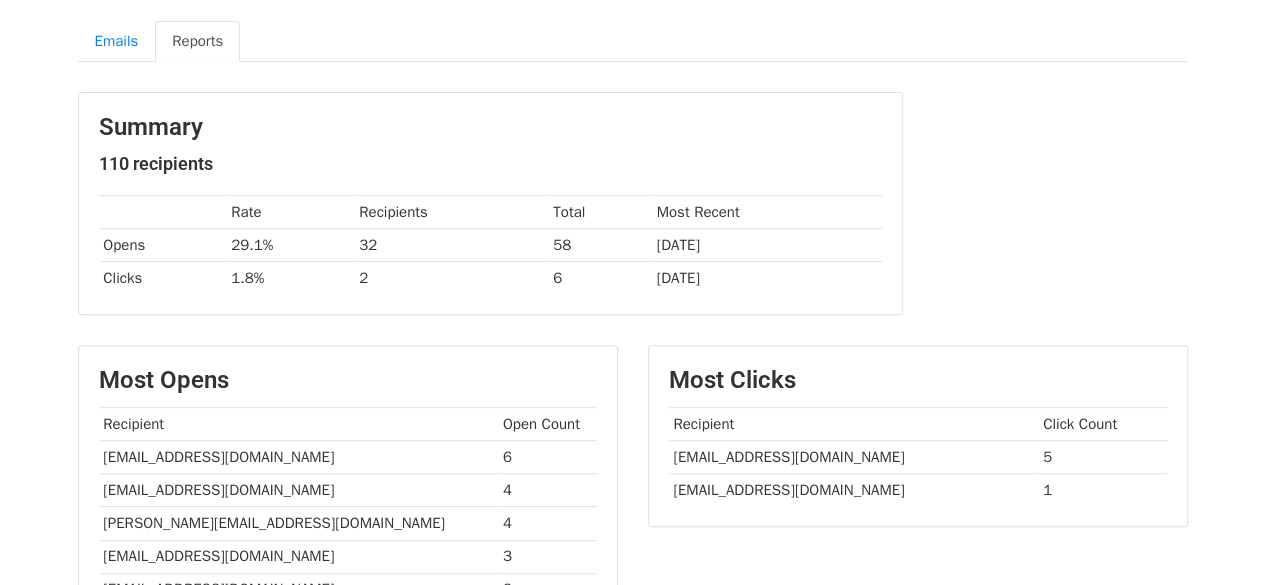 click on "29.1%" at bounding box center [290, 245] 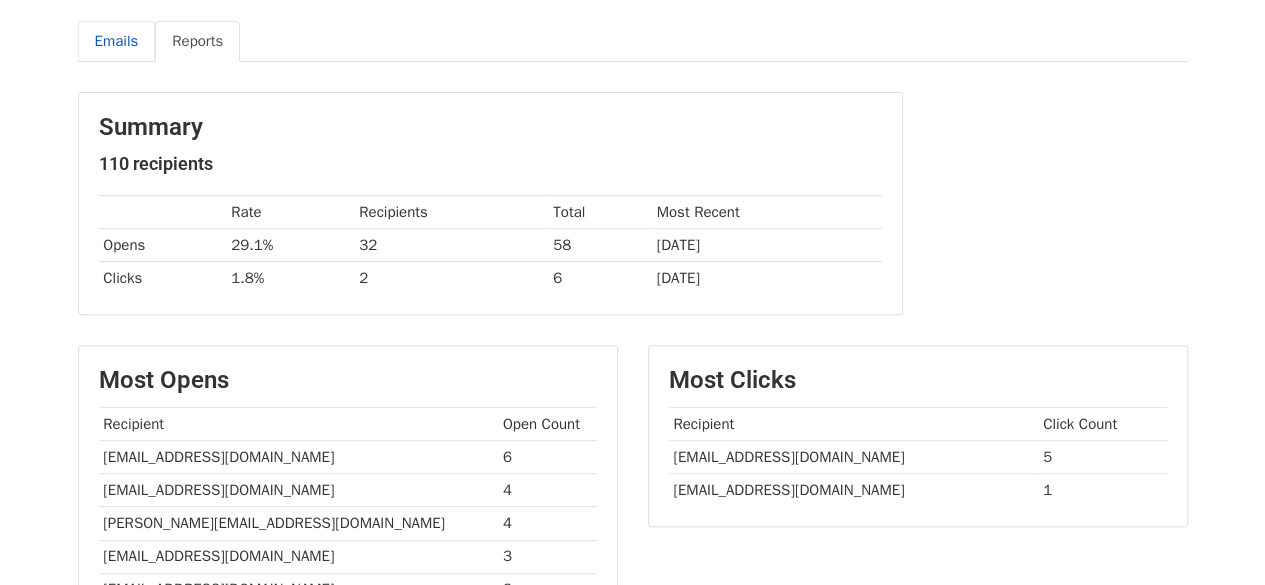 click on "Emails" at bounding box center (117, 41) 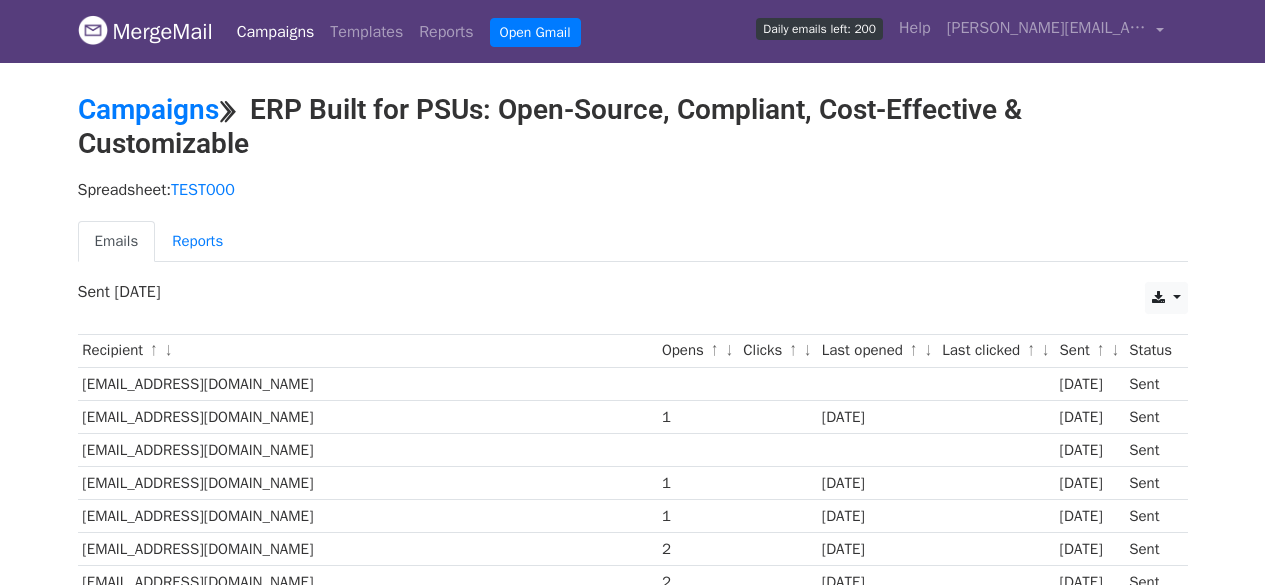 scroll, scrollTop: 0, scrollLeft: 0, axis: both 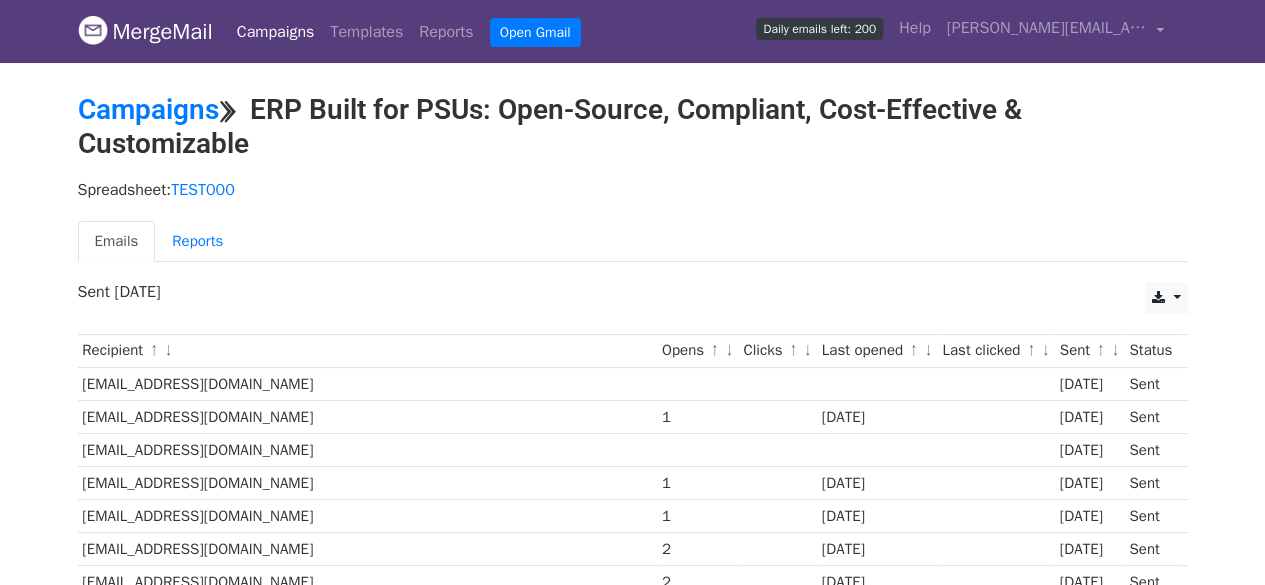 click on "↑" at bounding box center (714, 351) 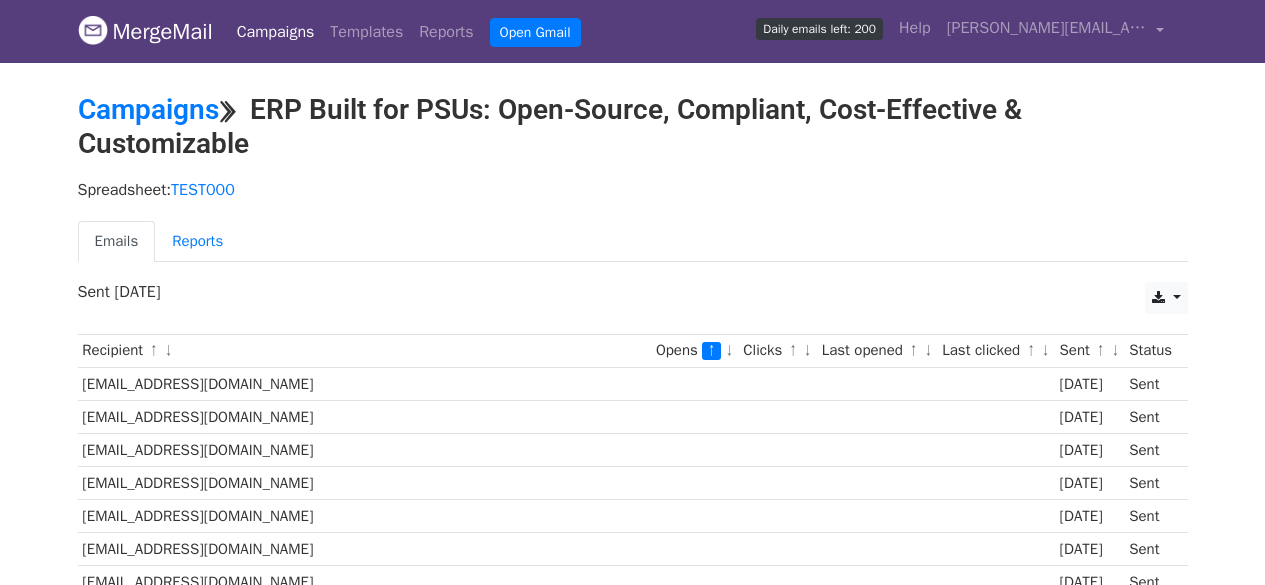 scroll, scrollTop: 0, scrollLeft: 0, axis: both 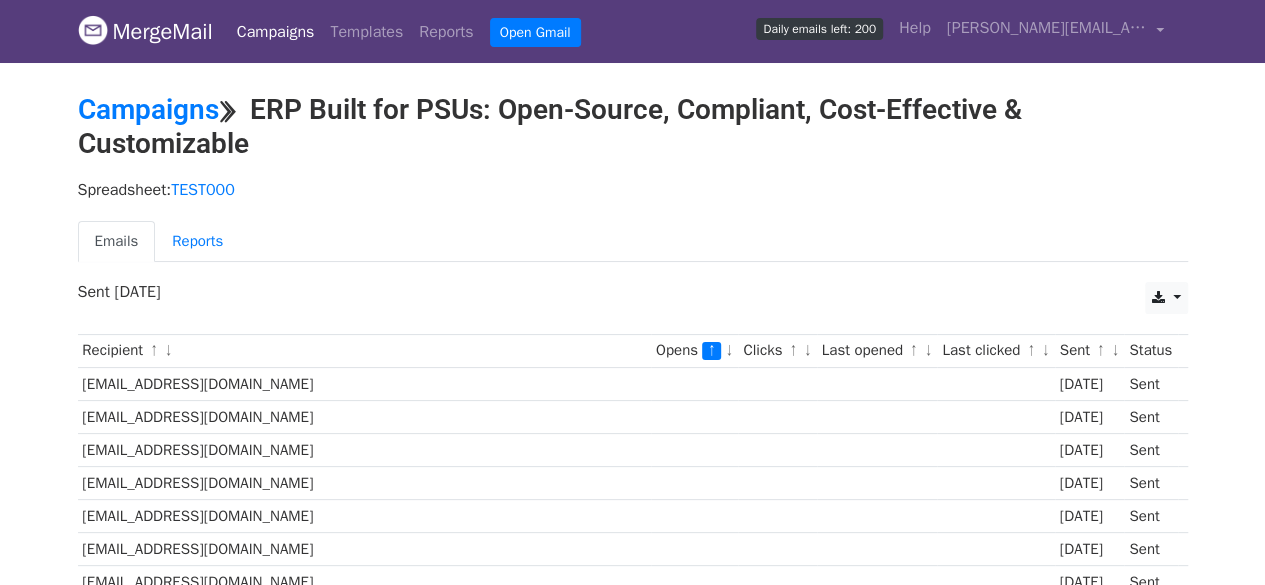 click on "↑" at bounding box center (711, 351) 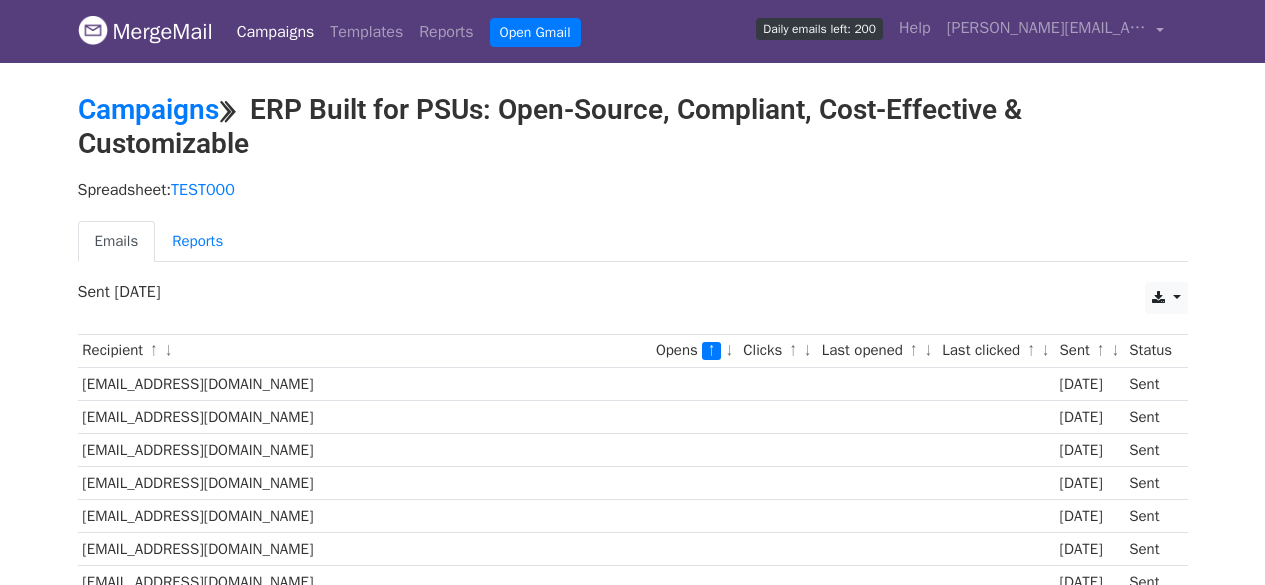 scroll, scrollTop: 0, scrollLeft: 0, axis: both 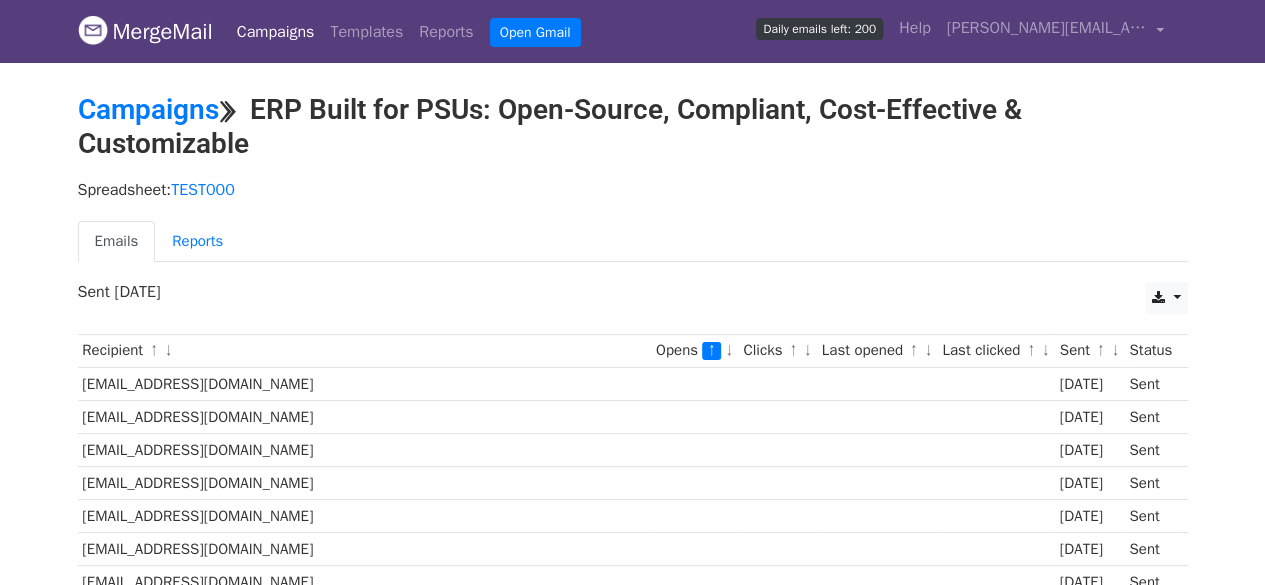 click on "↓" at bounding box center (729, 351) 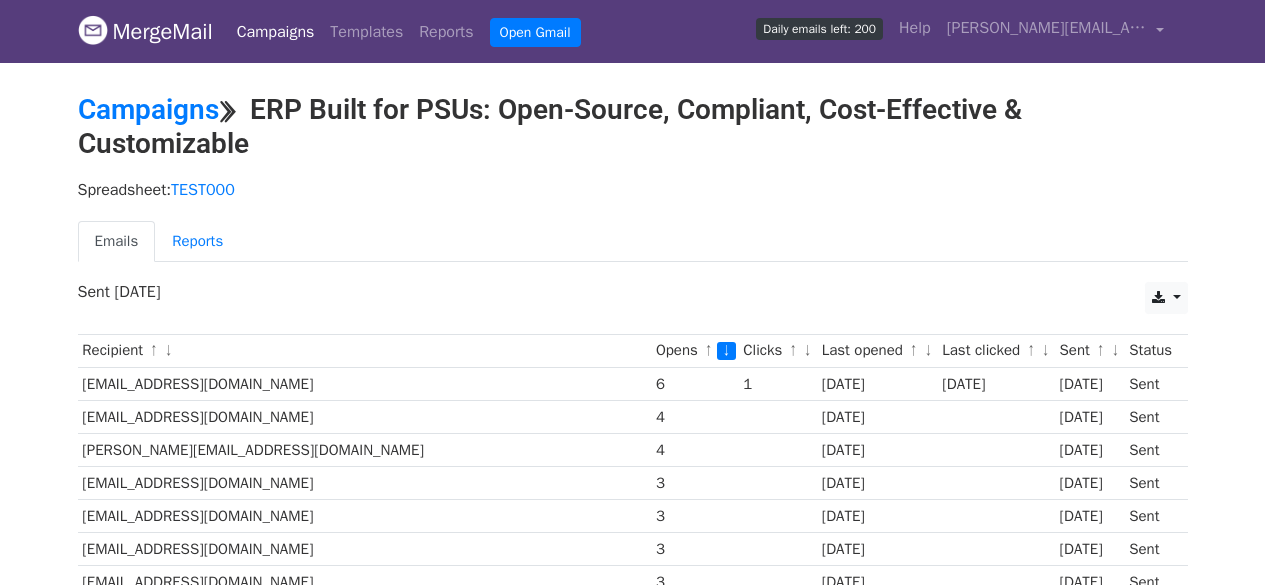 scroll, scrollTop: 0, scrollLeft: 0, axis: both 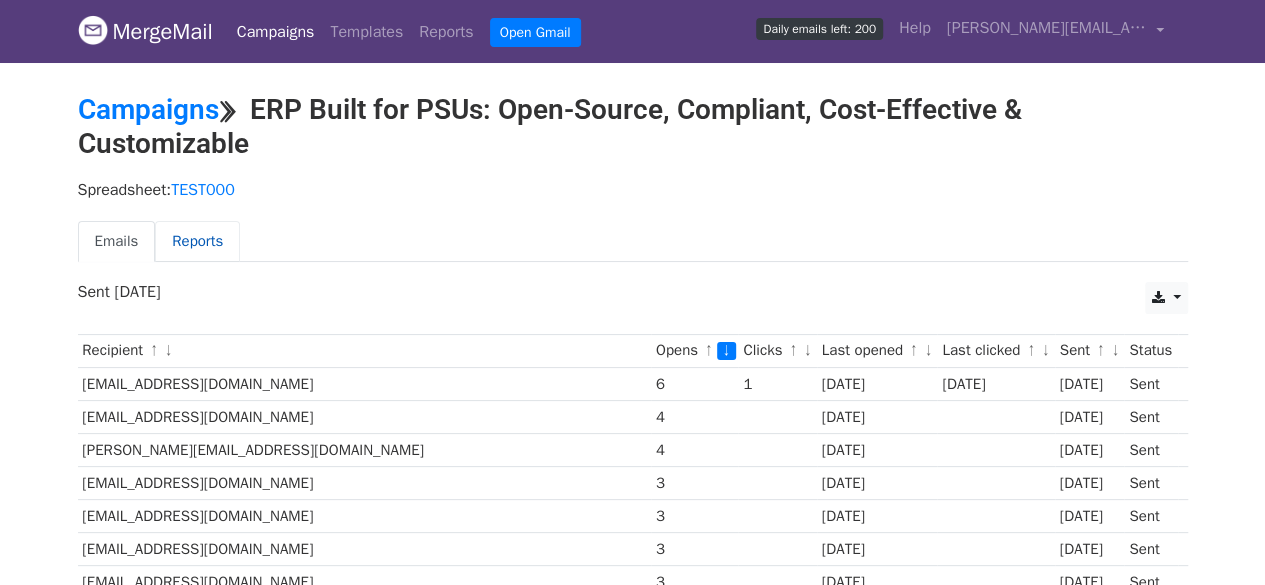 click on "Reports" at bounding box center (197, 241) 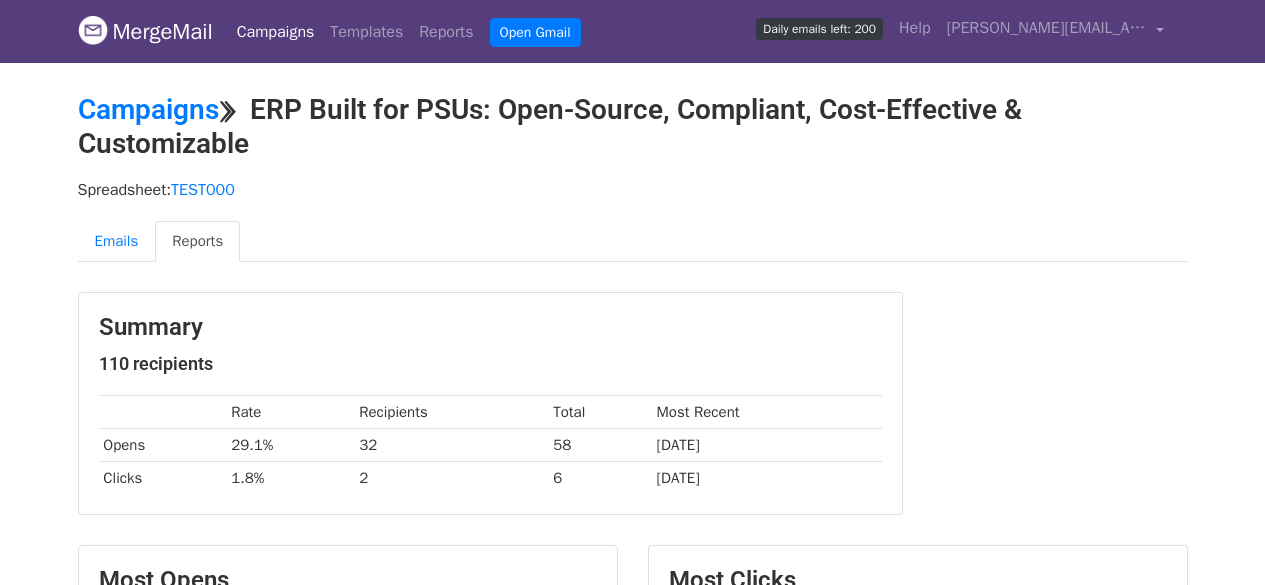 scroll, scrollTop: 0, scrollLeft: 0, axis: both 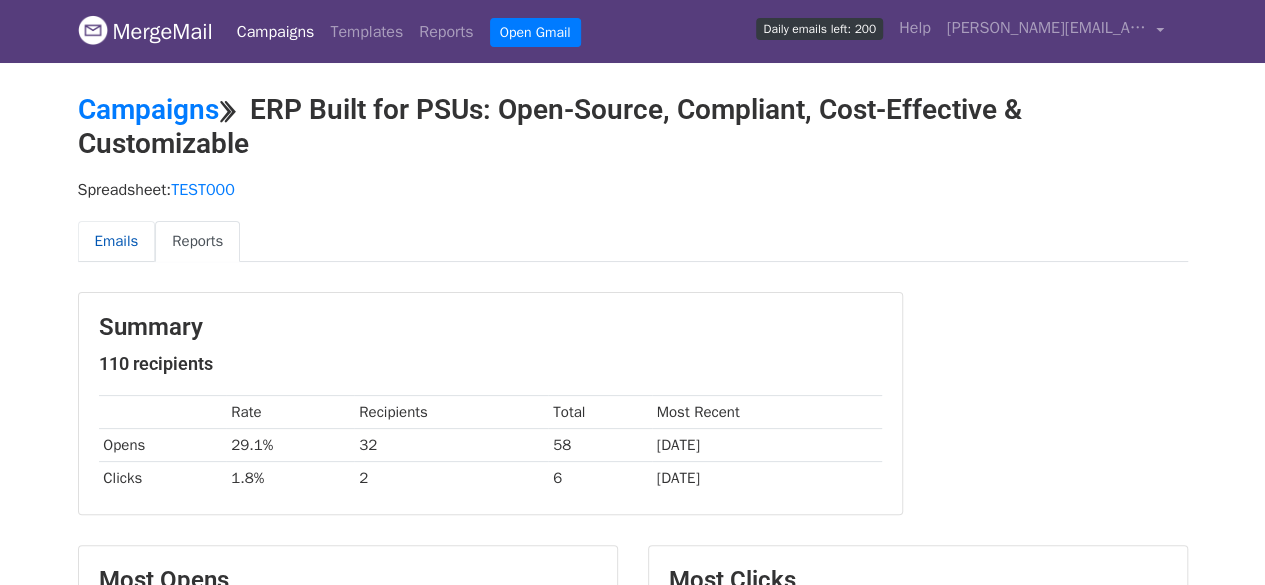 click on "Emails" at bounding box center (117, 241) 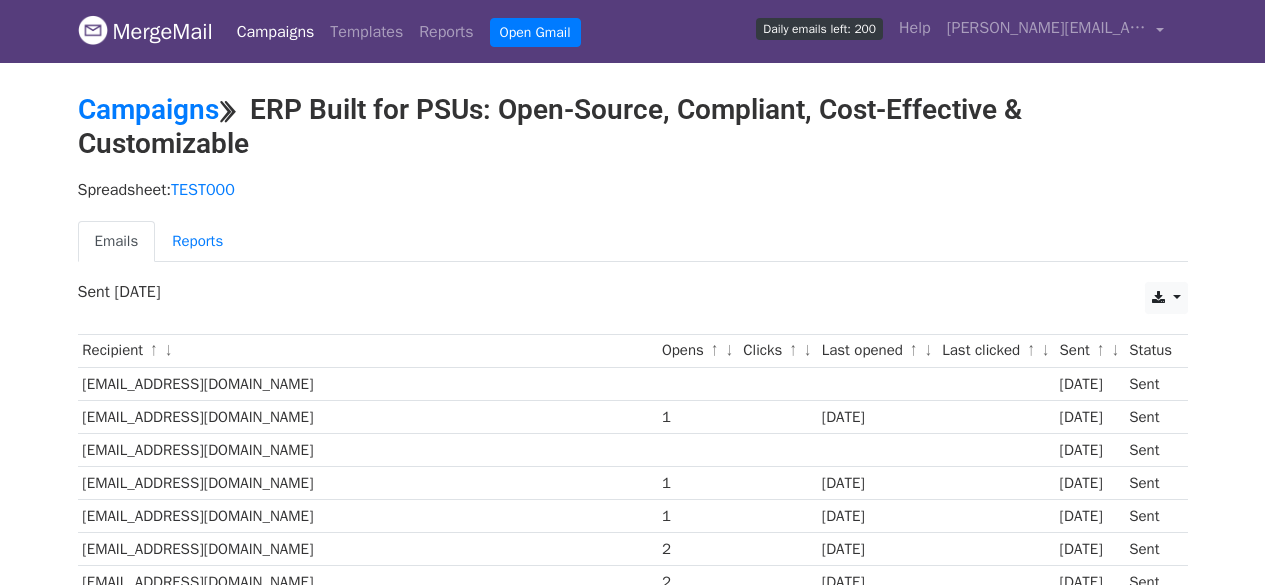 scroll, scrollTop: 0, scrollLeft: 0, axis: both 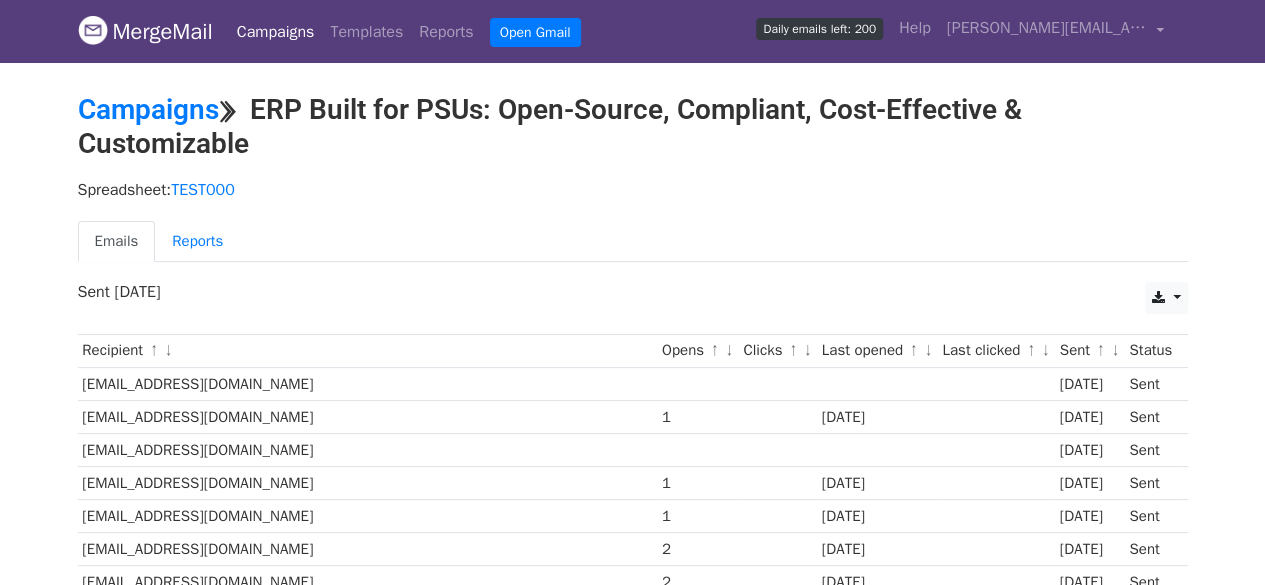 click on "Emails
Reports" at bounding box center (633, 241) 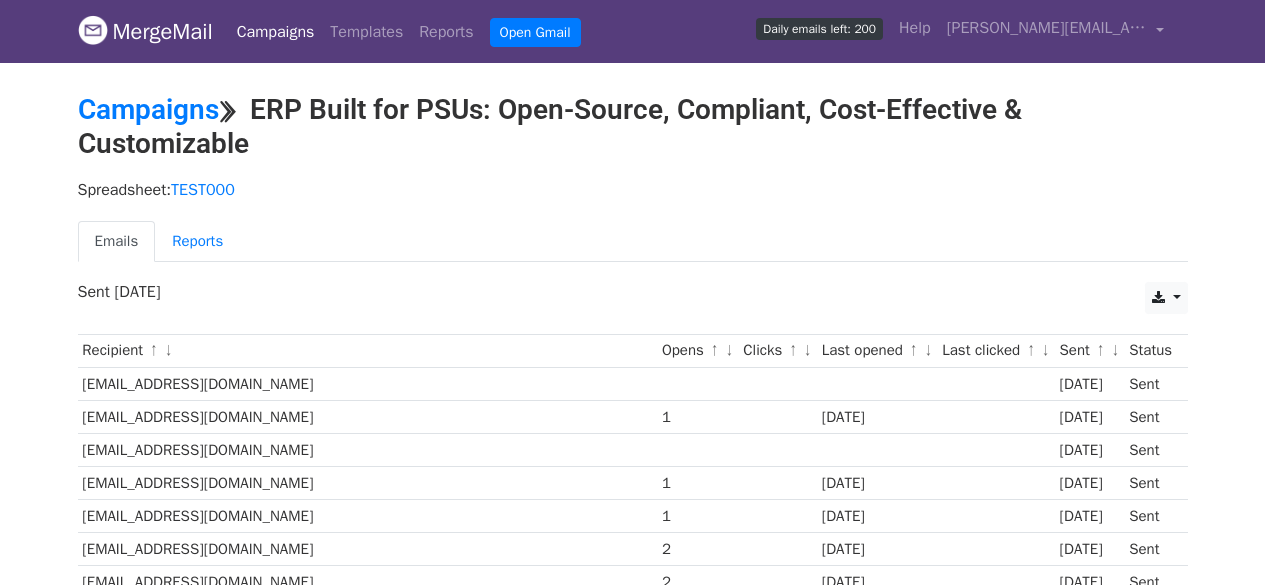 scroll, scrollTop: 0, scrollLeft: 0, axis: both 